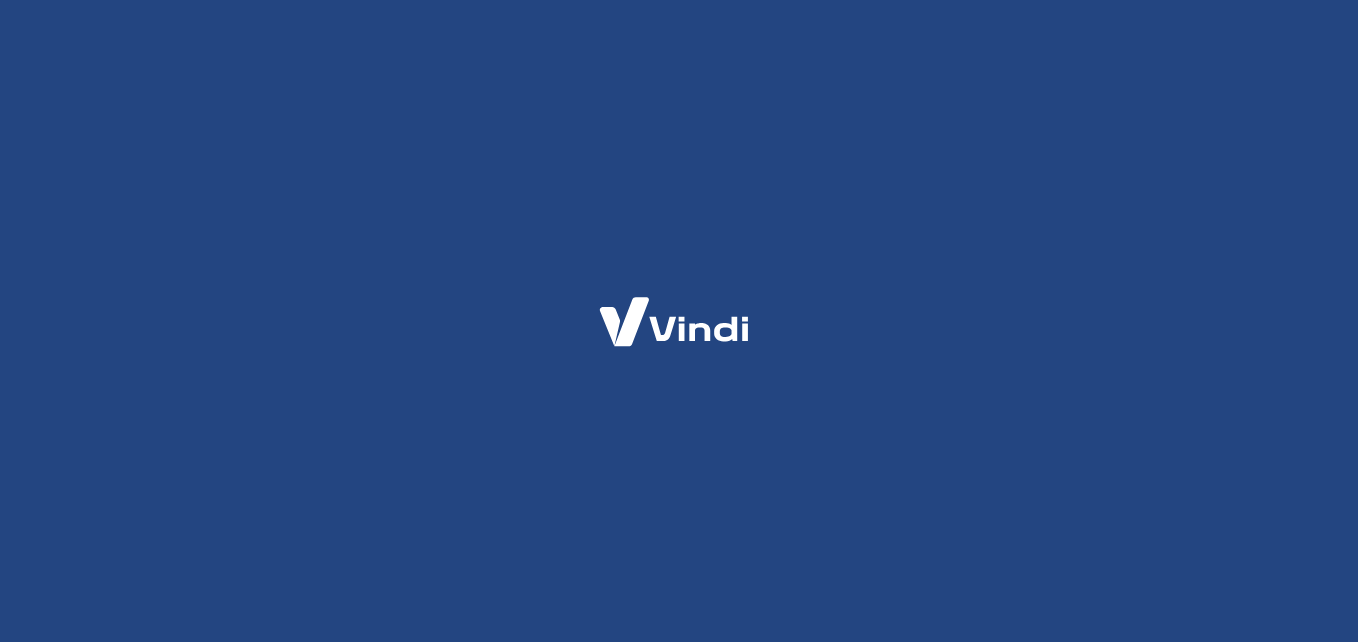 scroll, scrollTop: 0, scrollLeft: 0, axis: both 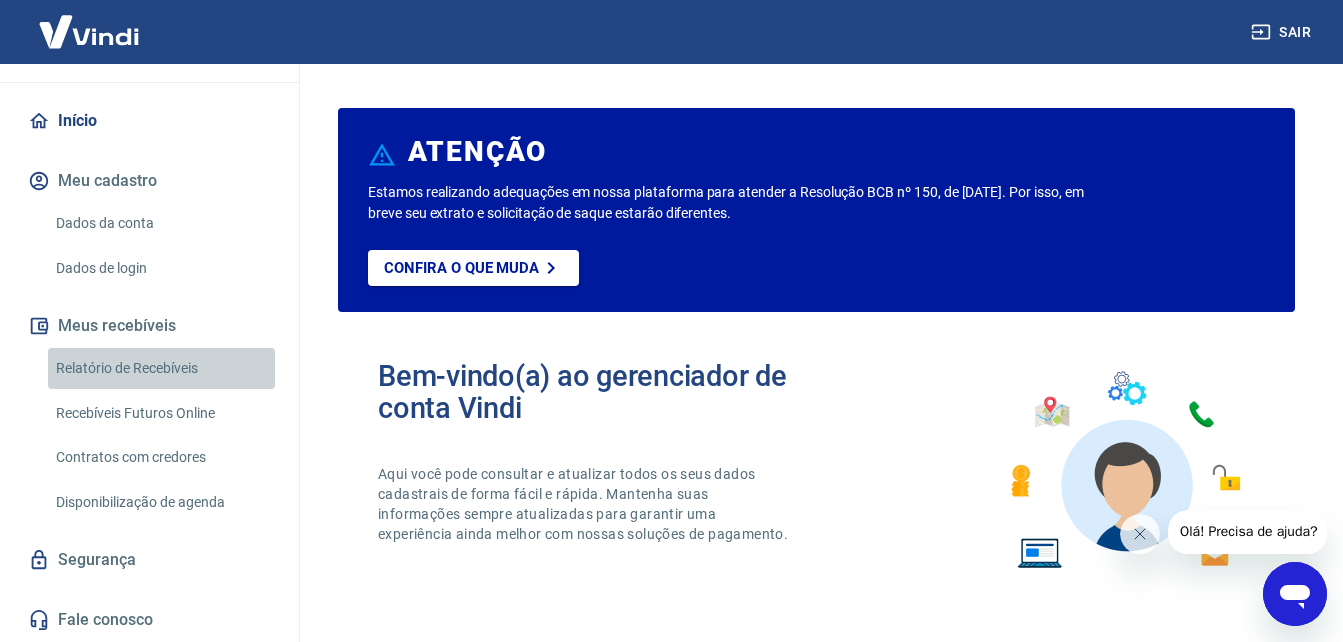 click on "Relatório de Recebíveis" at bounding box center (161, 368) 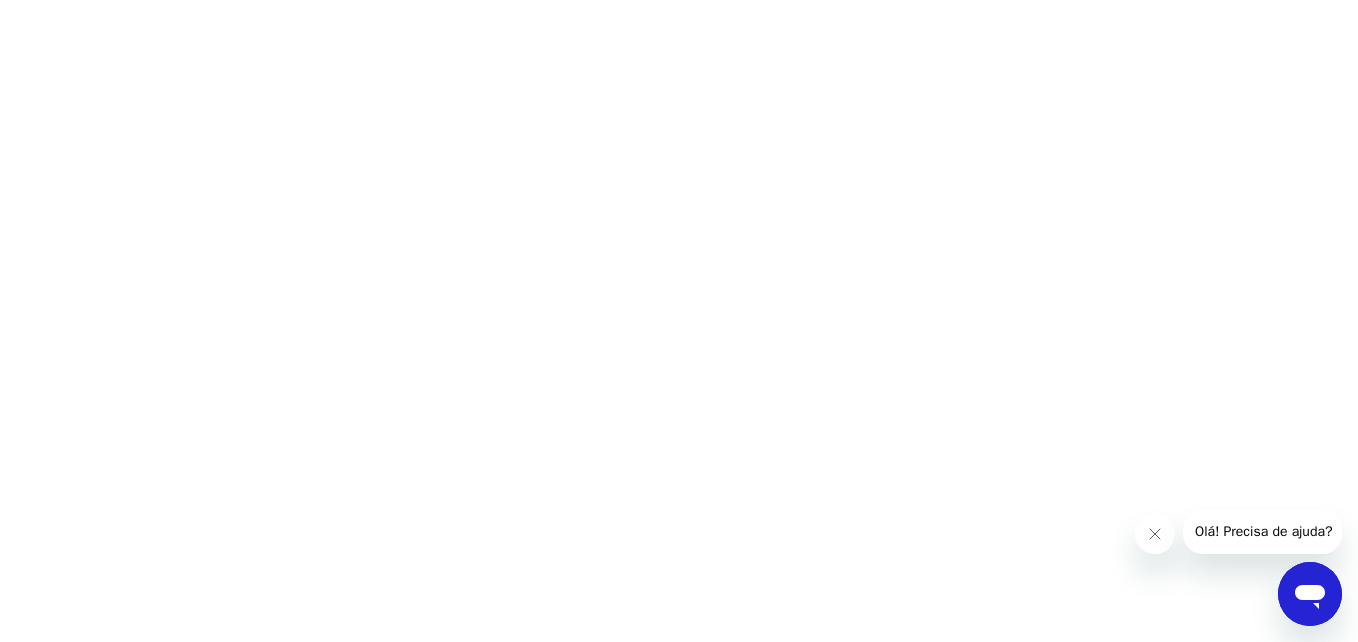 click at bounding box center (679, 0) 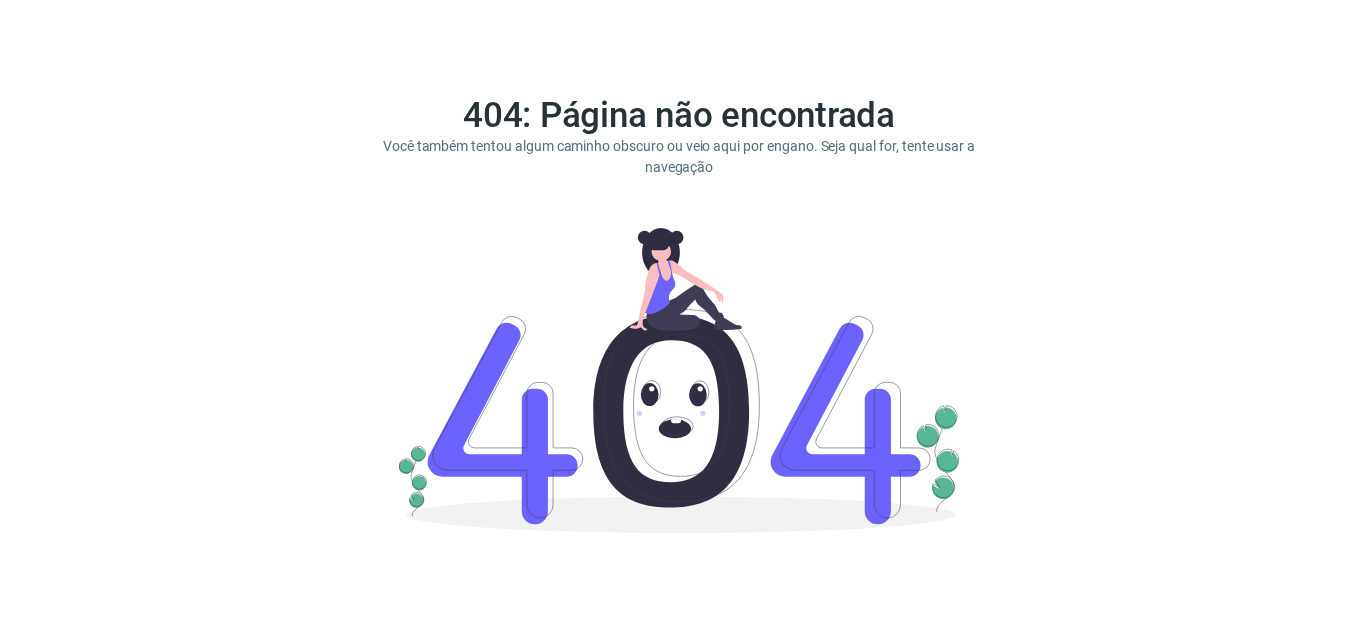 scroll, scrollTop: 0, scrollLeft: 0, axis: both 